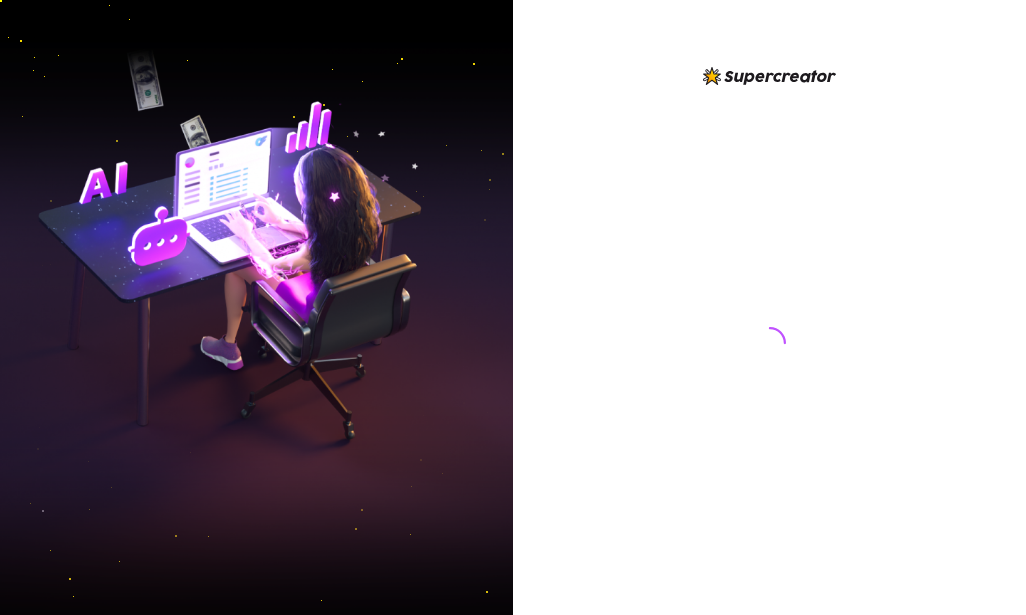 scroll, scrollTop: 0, scrollLeft: 0, axis: both 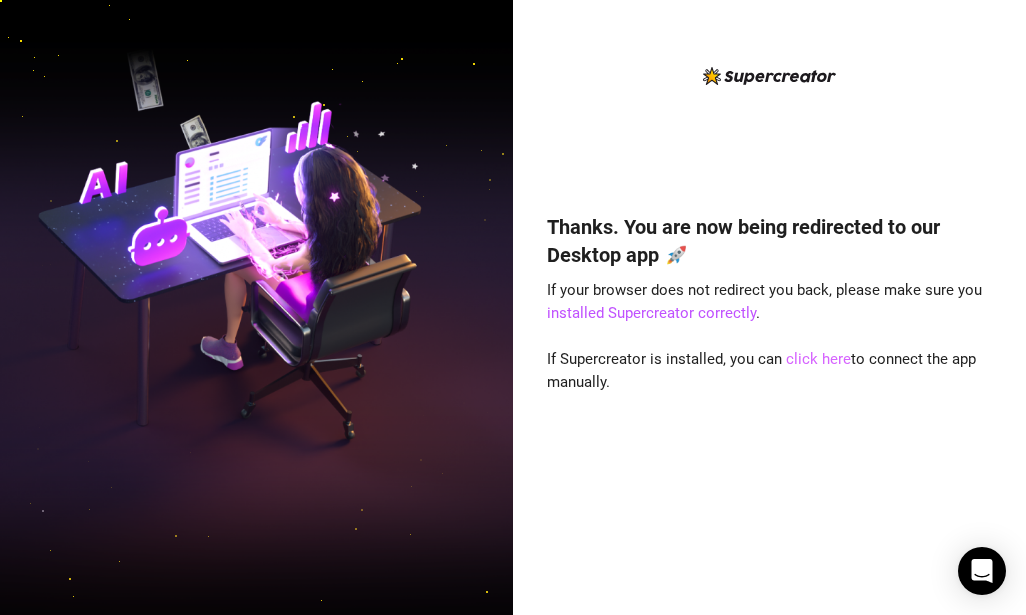 click on "click here" at bounding box center [818, 359] 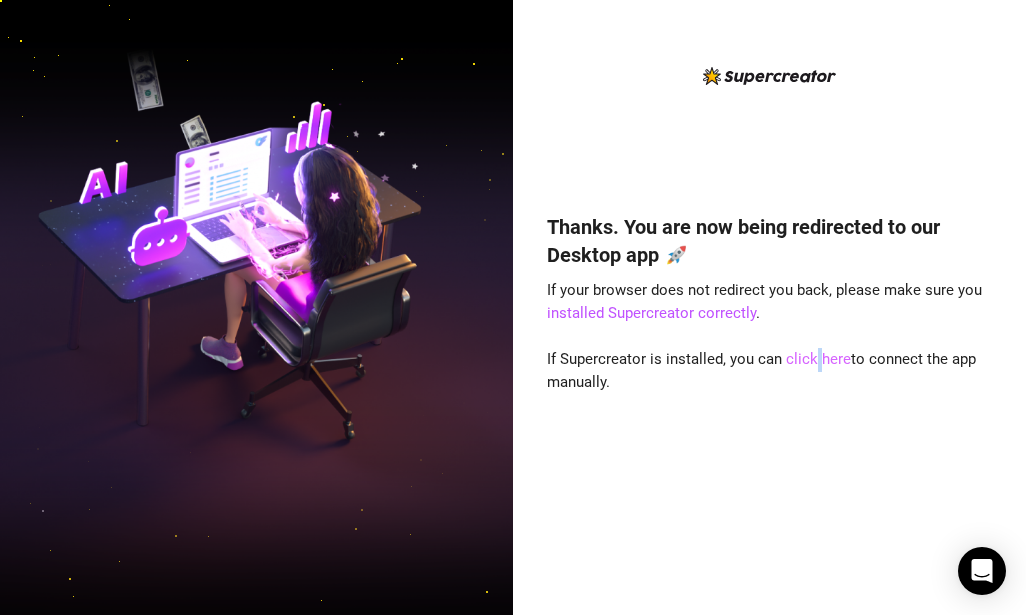 click on "click here" at bounding box center [818, 359] 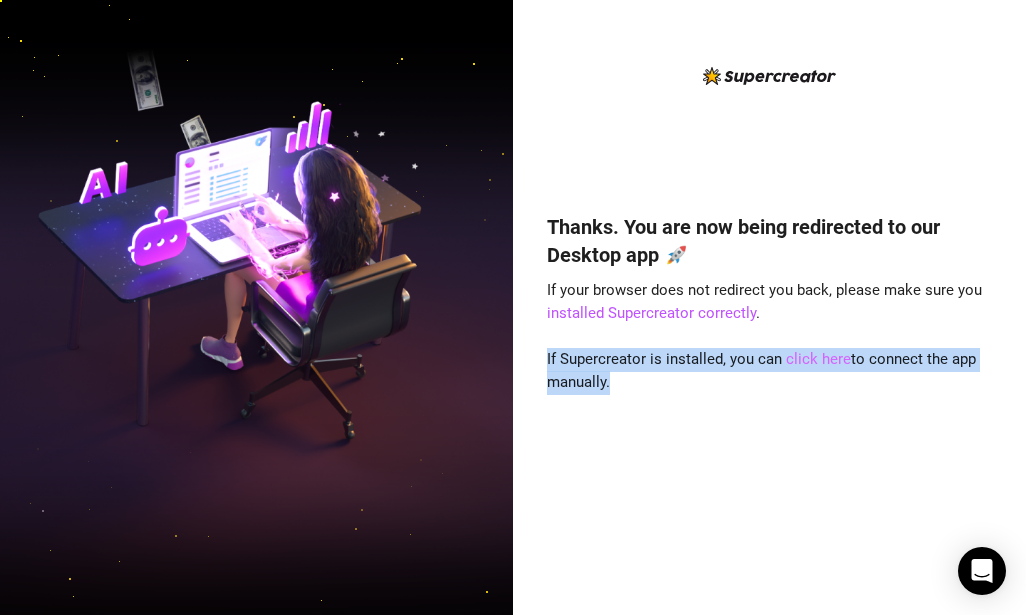 click on "click here" at bounding box center (818, 359) 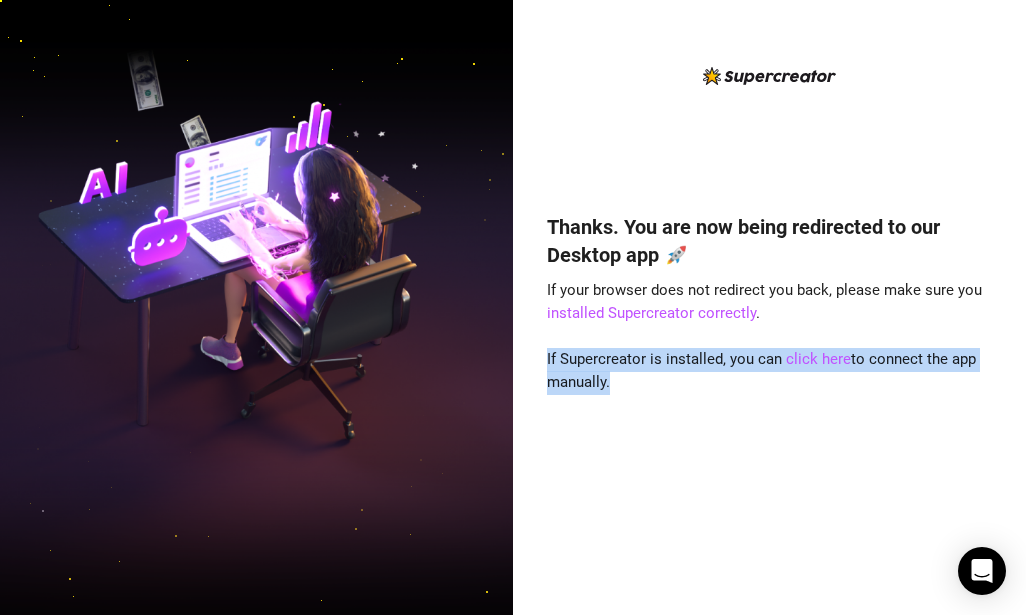 drag, startPoint x: 810, startPoint y: 354, endPoint x: 808, endPoint y: 394, distance: 40.04997 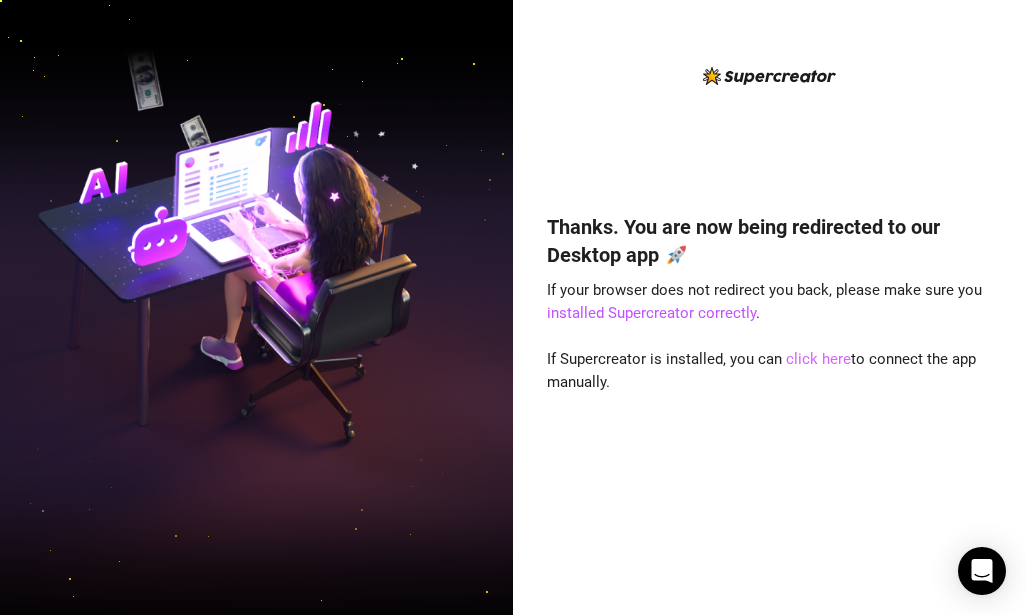 click on "click here" at bounding box center (818, 359) 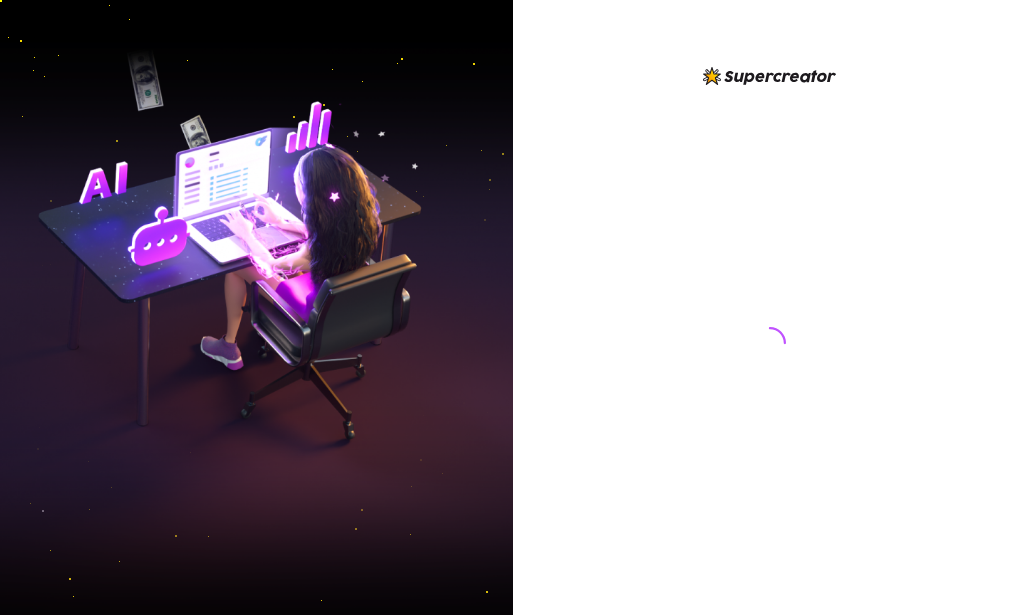 scroll, scrollTop: 0, scrollLeft: 0, axis: both 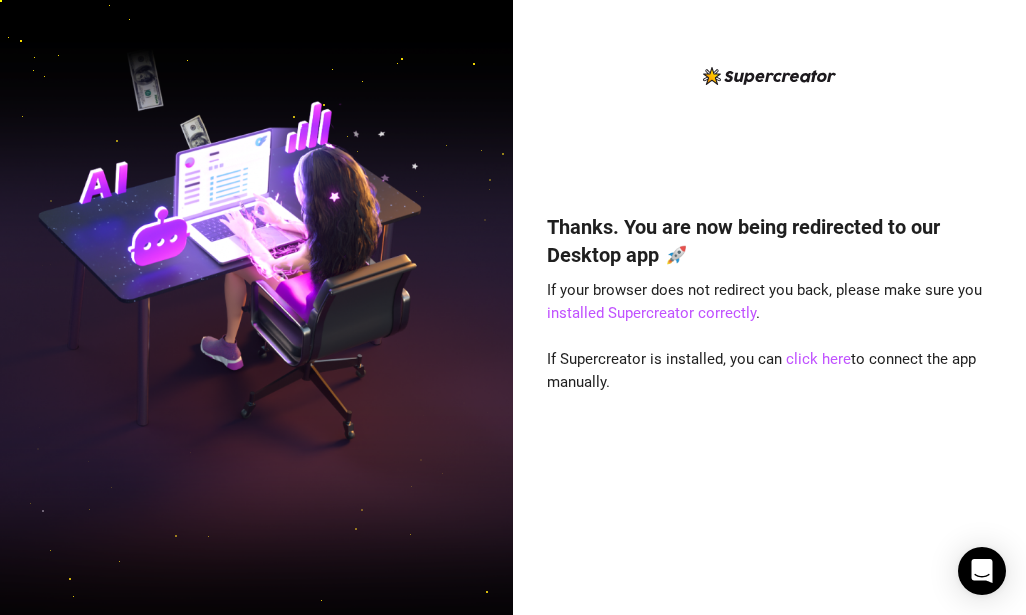 click on "Thanks. You are now being redirected to our Desktop app 🚀 If your browser does not redirect you back, please make sure you   installed Supercreator correctly . If Supercreator is installed, you can   click here  to connect the app manually." at bounding box center (769, 307) 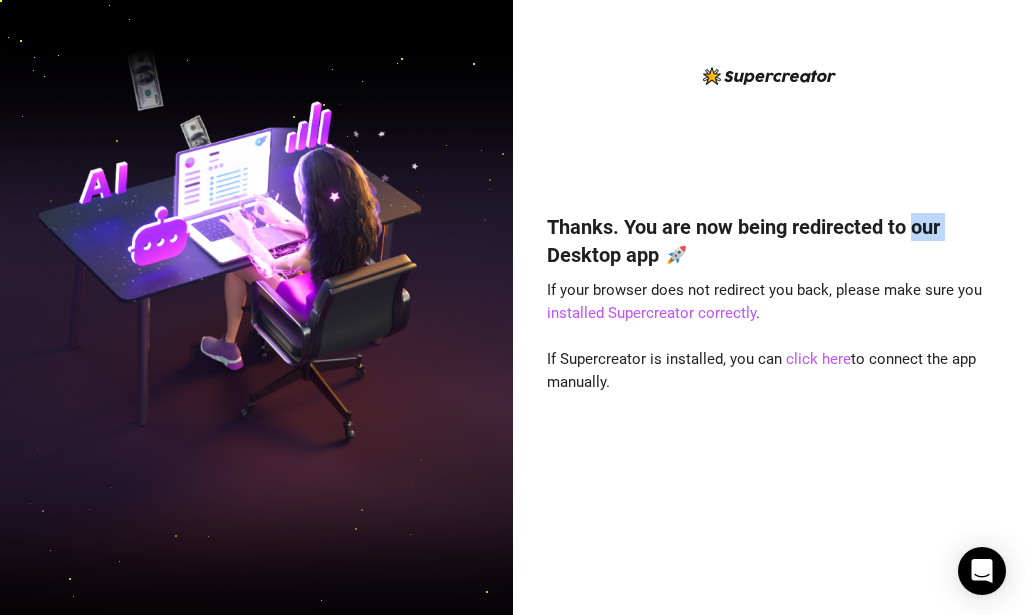 click on "Thanks. You are now being redirected to our Desktop app 🚀 If your browser does not redirect you back, please make sure you   installed Supercreator correctly . If Supercreator is installed, you can   click here  to connect the app manually." at bounding box center [769, 307] 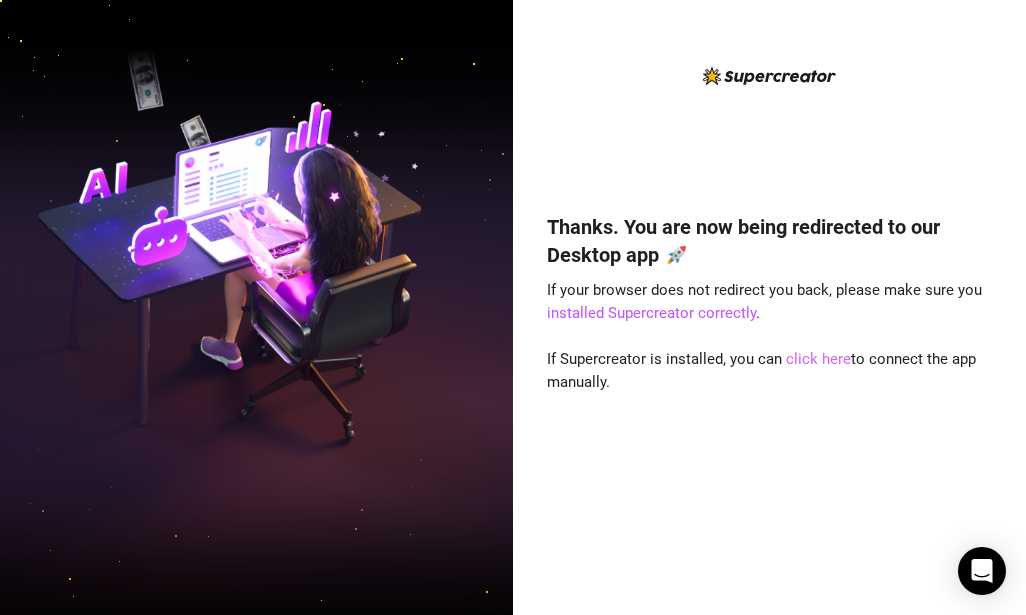 click on "click here" at bounding box center (818, 359) 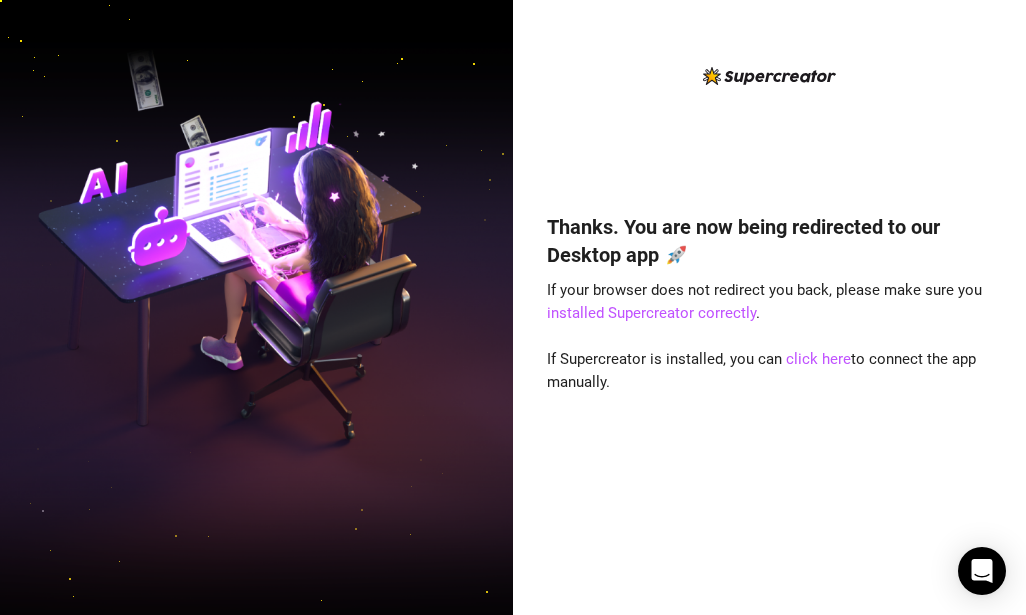 click at bounding box center [256, 307] 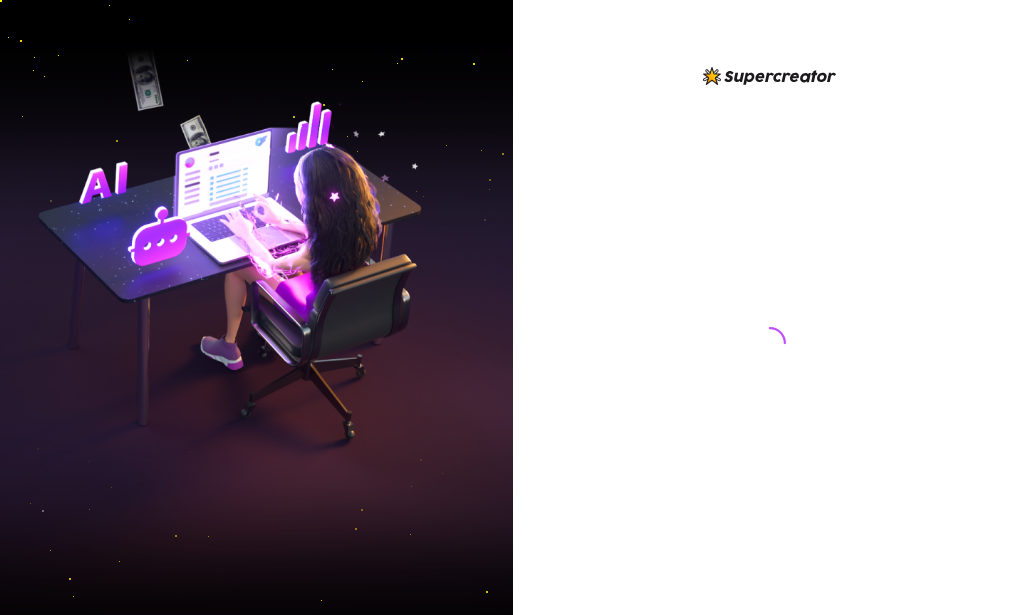 scroll, scrollTop: 0, scrollLeft: 0, axis: both 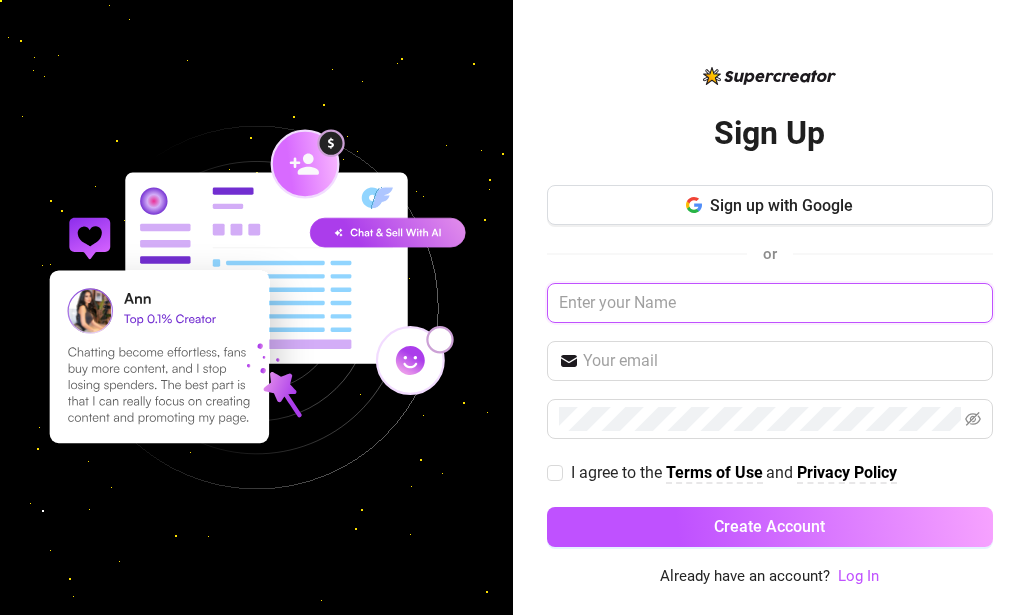 click at bounding box center (770, 303) 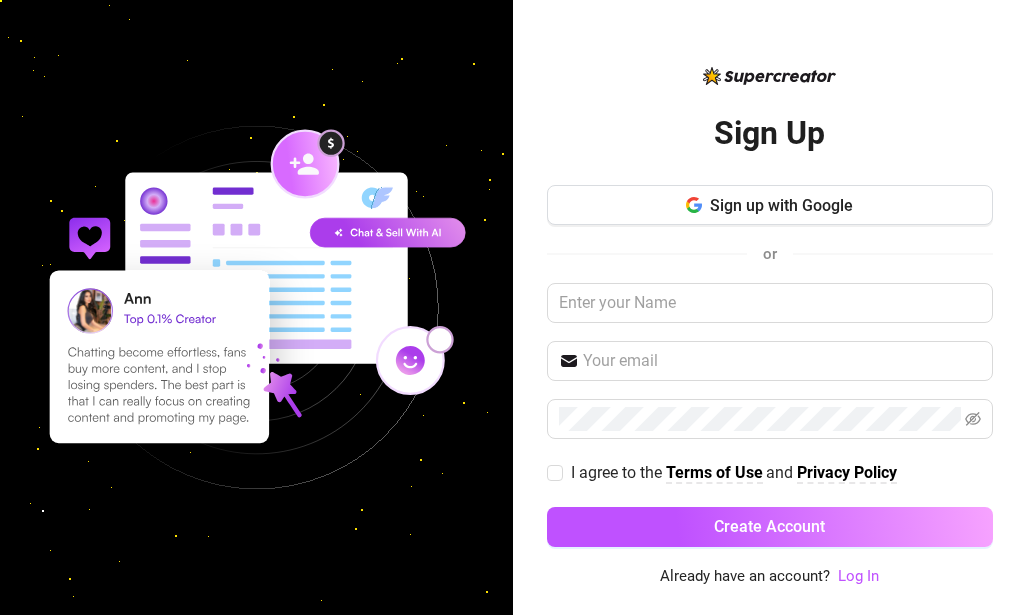 drag, startPoint x: 716, startPoint y: 211, endPoint x: 684, endPoint y: 272, distance: 68.88396 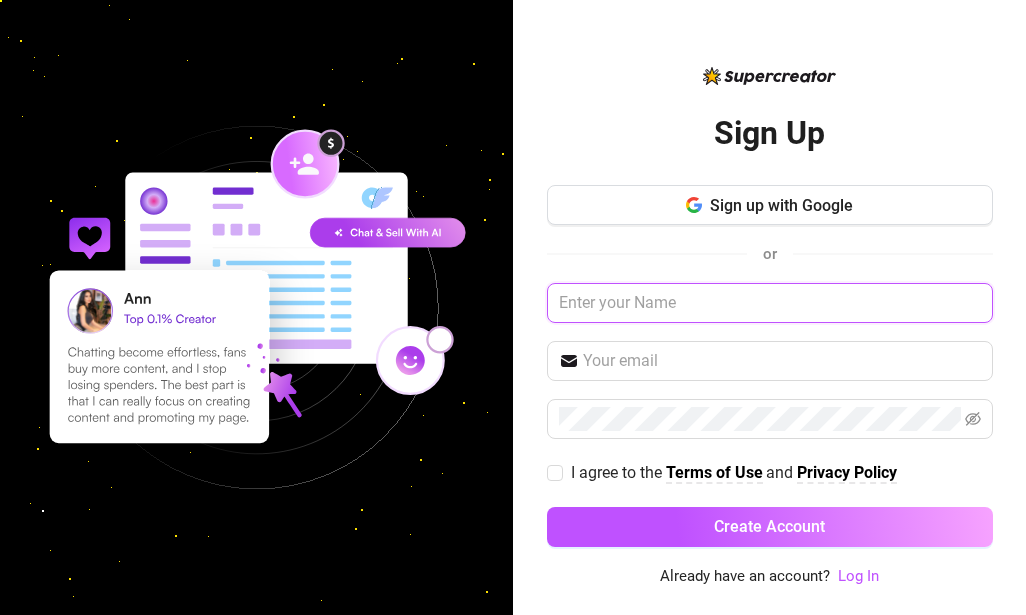 click at bounding box center [770, 303] 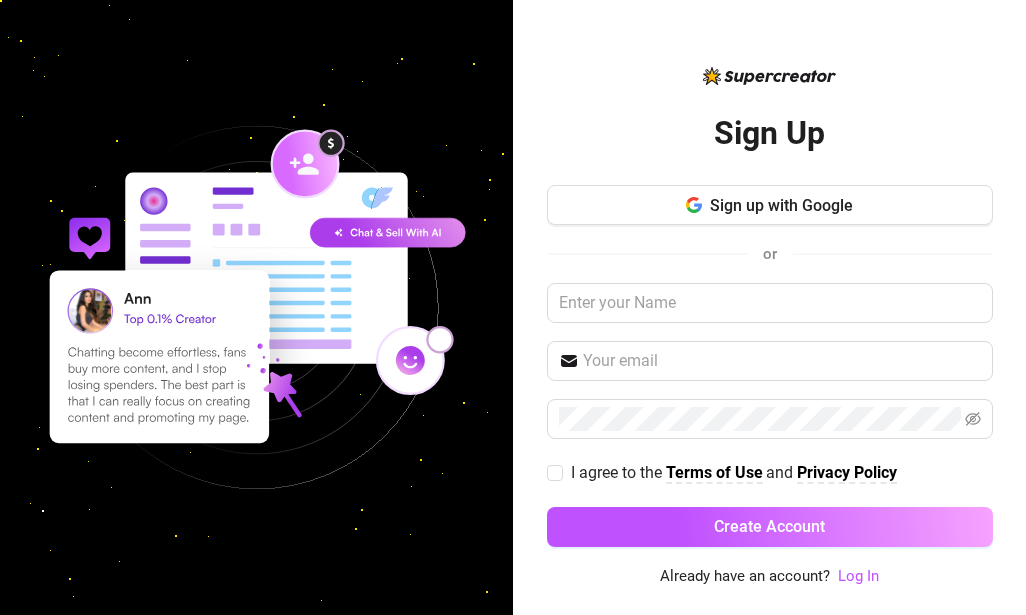 click on "Sign Up Sign up with Google or I agree to the   Terms of Use   and   Privacy Policy Create Account" at bounding box center (770, 325) 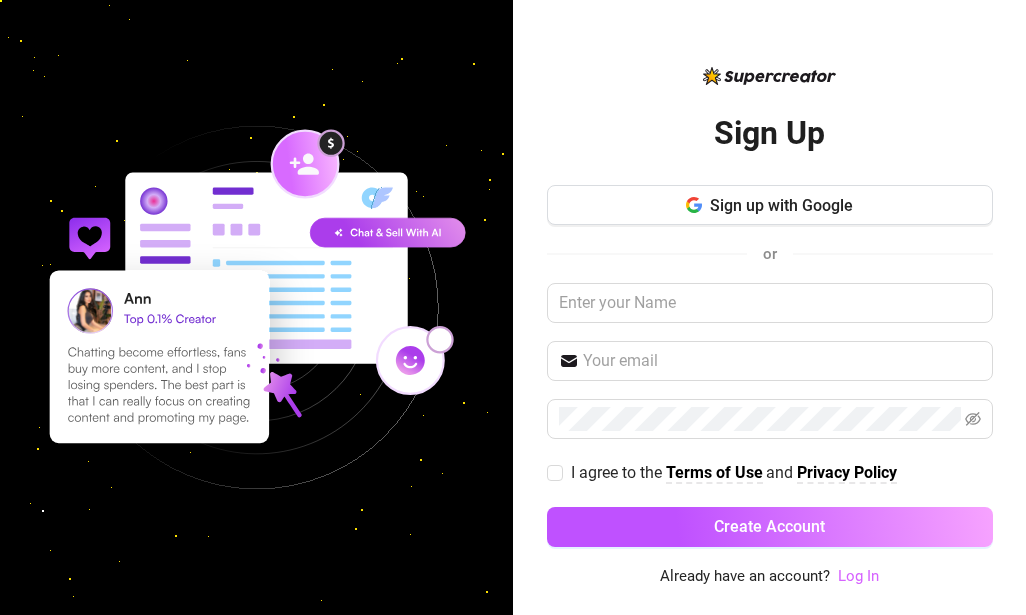 click on "Log In" at bounding box center [858, 576] 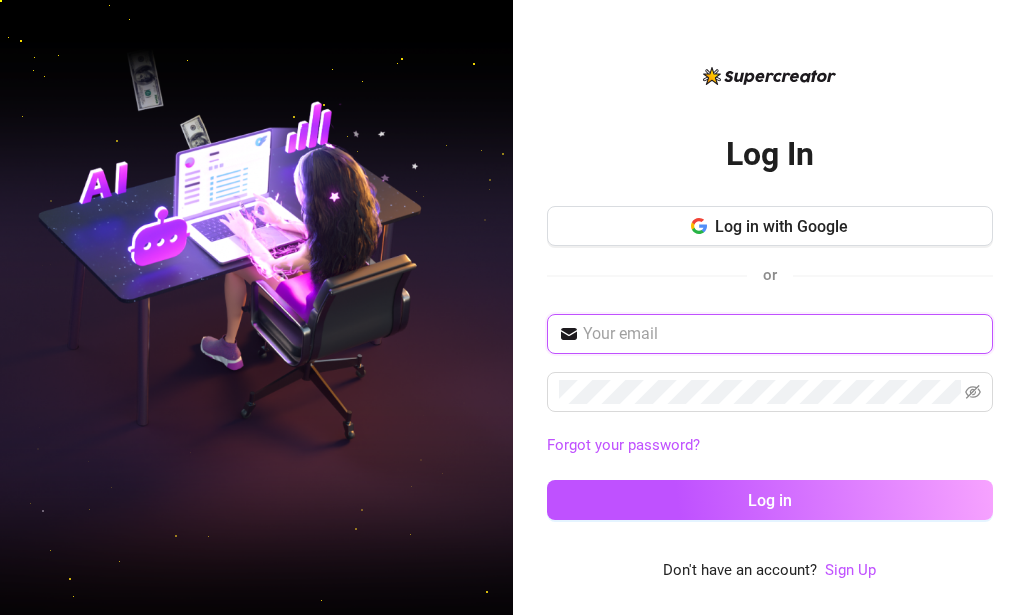 click at bounding box center (782, 334) 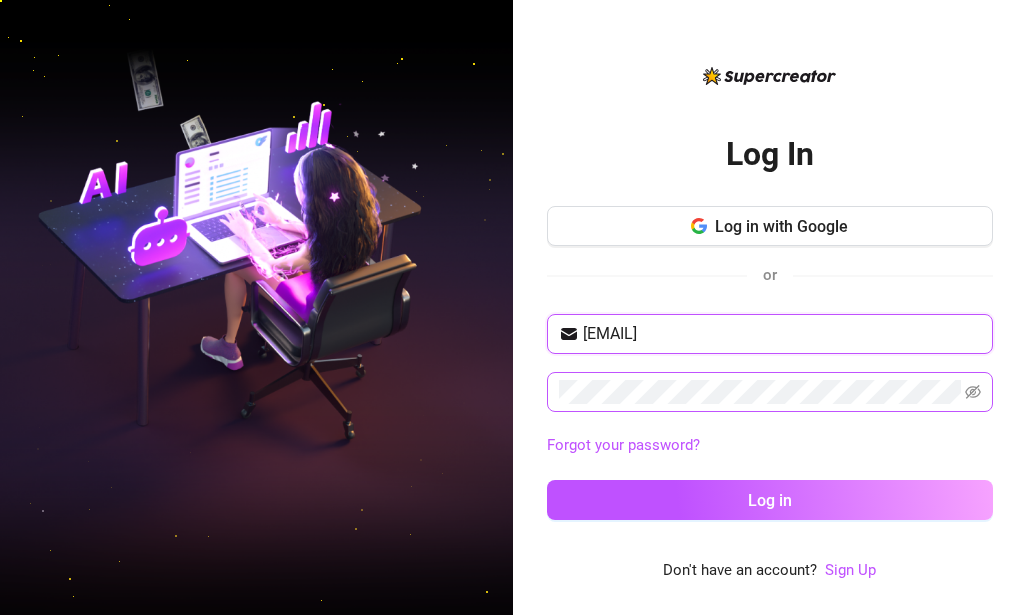 type on "[EMAIL]" 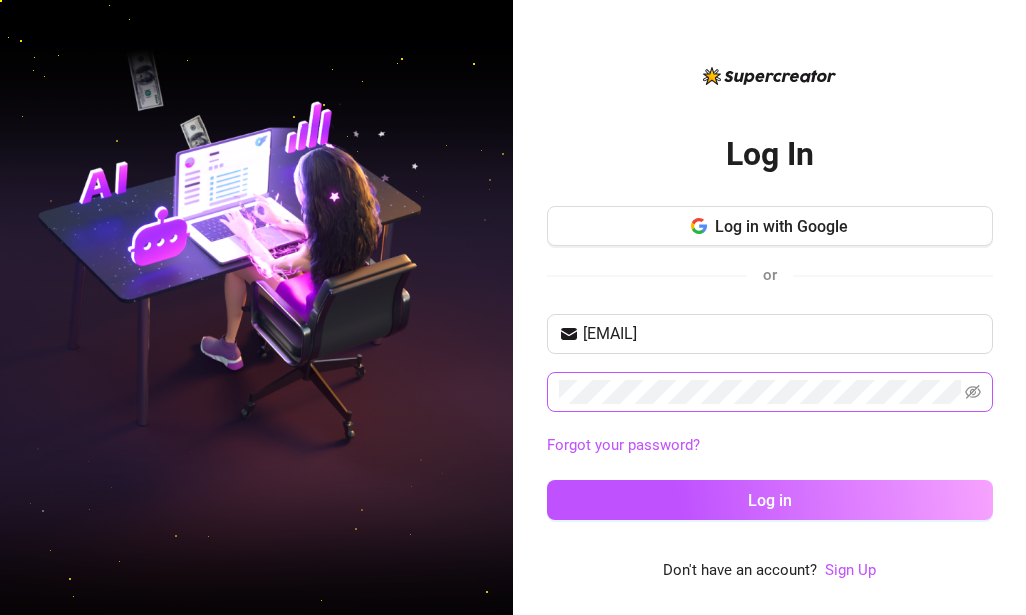 click at bounding box center [973, 392] 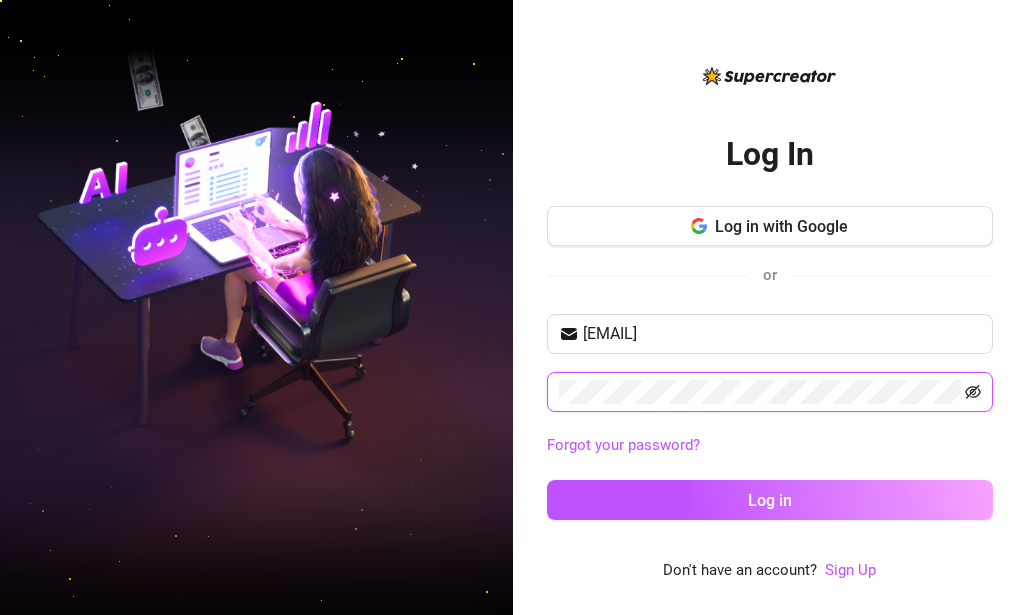 click 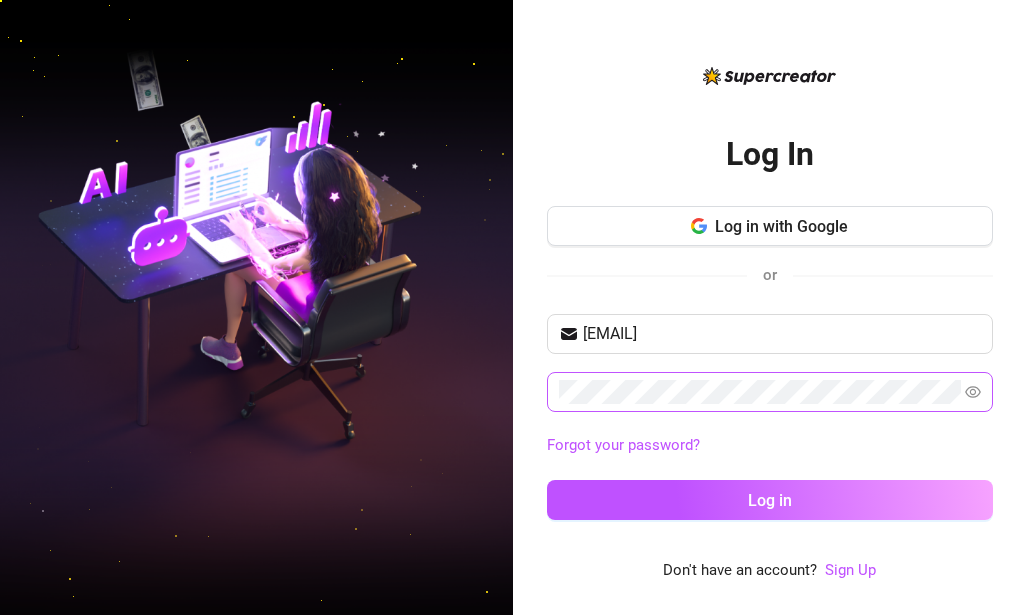 click at bounding box center [770, 392] 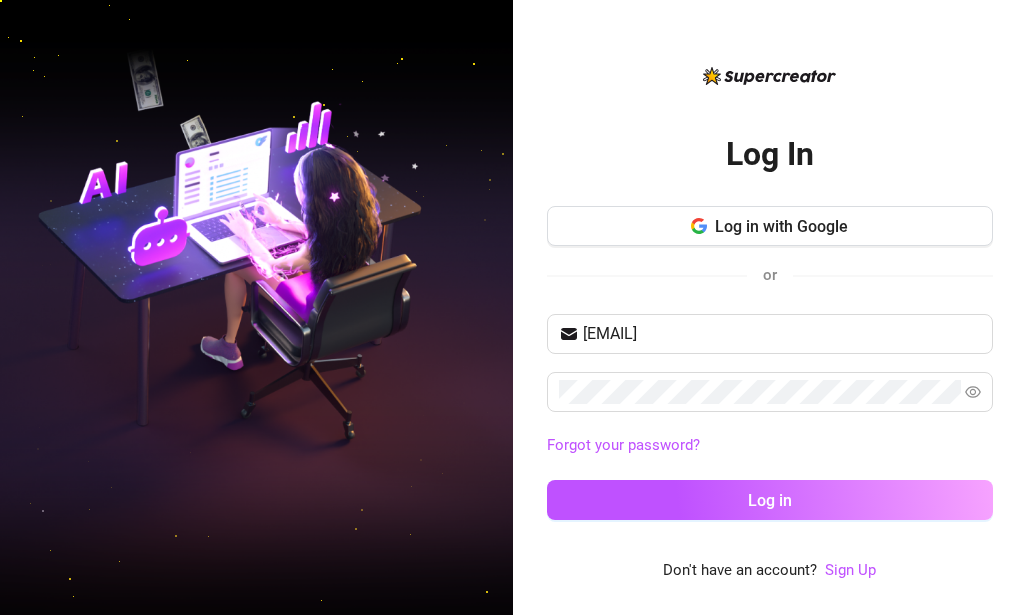 click on "Log In Log in with Google or [EMAIL] Forgot your password? Log in" at bounding box center [770, 322] 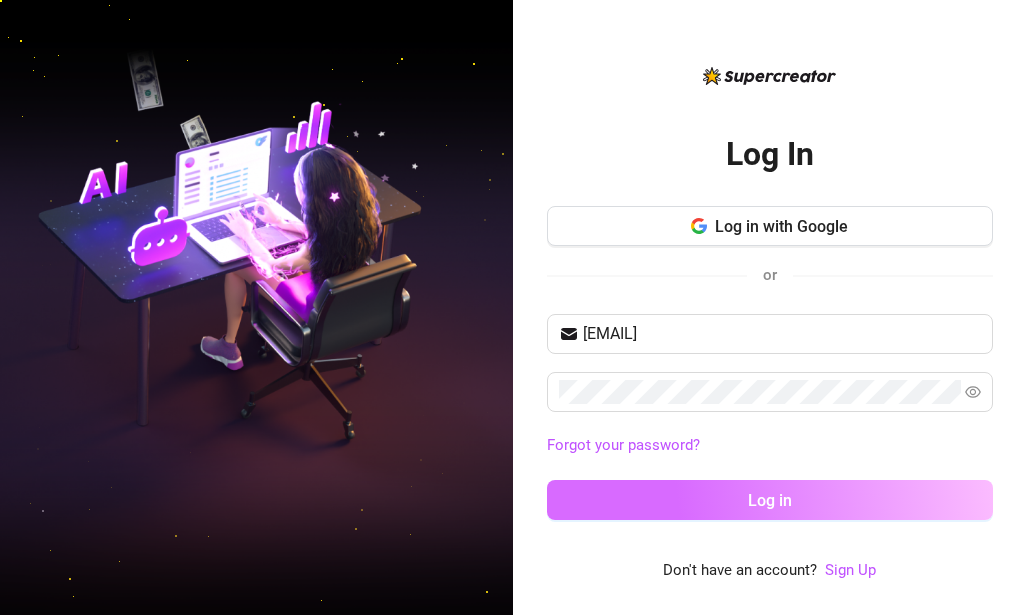 click on "Log in" at bounding box center [770, 500] 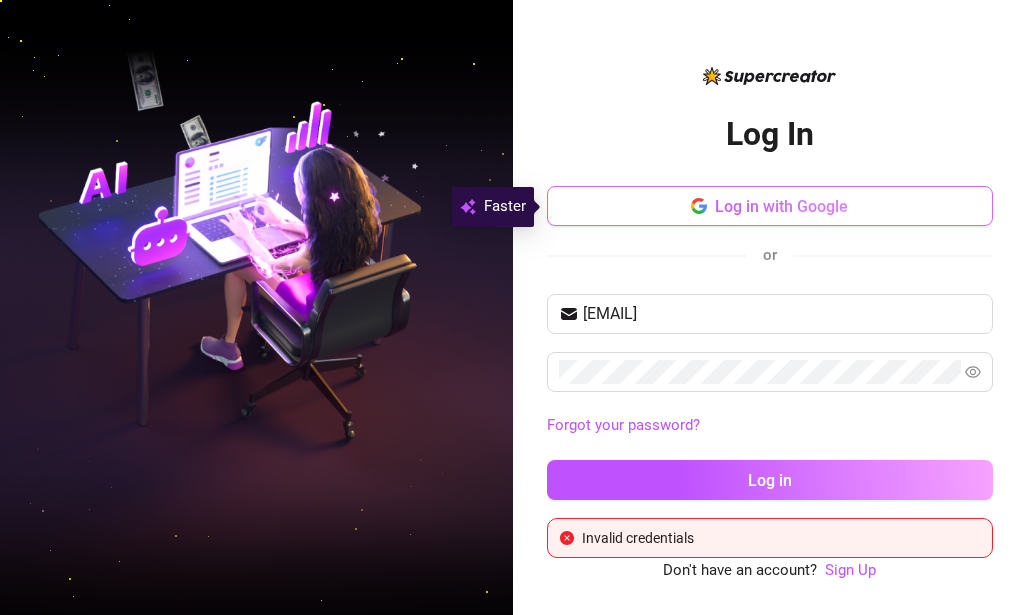 click on "Log in with Google" at bounding box center (781, 206) 